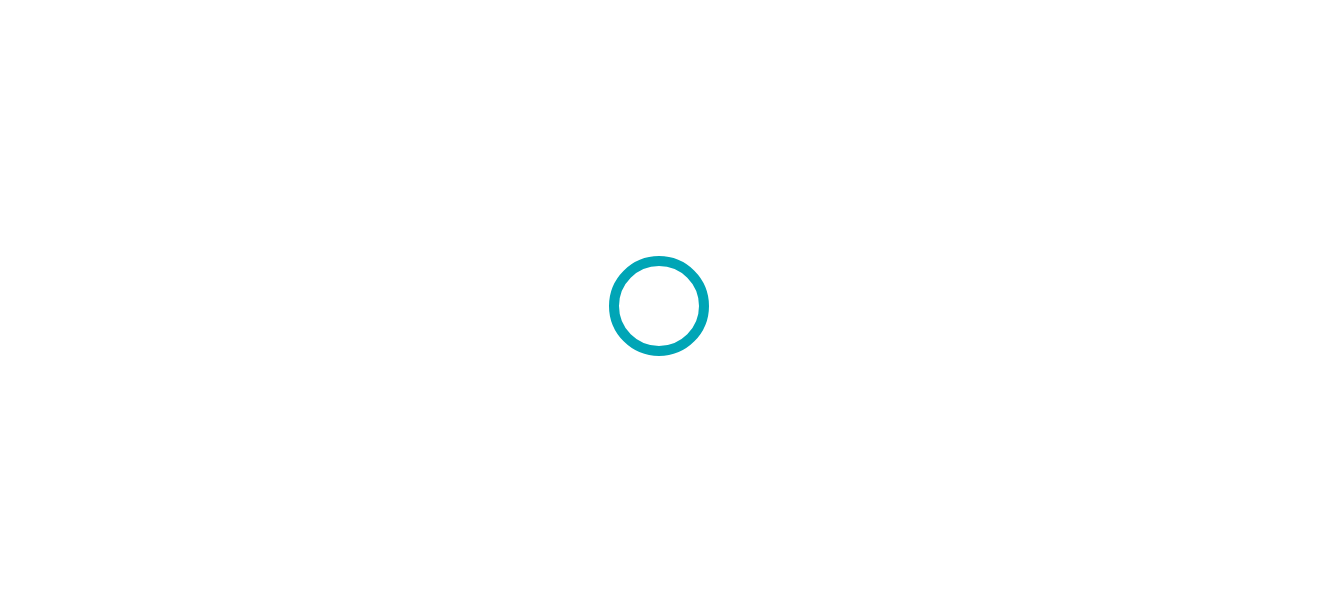 scroll, scrollTop: 0, scrollLeft: 0, axis: both 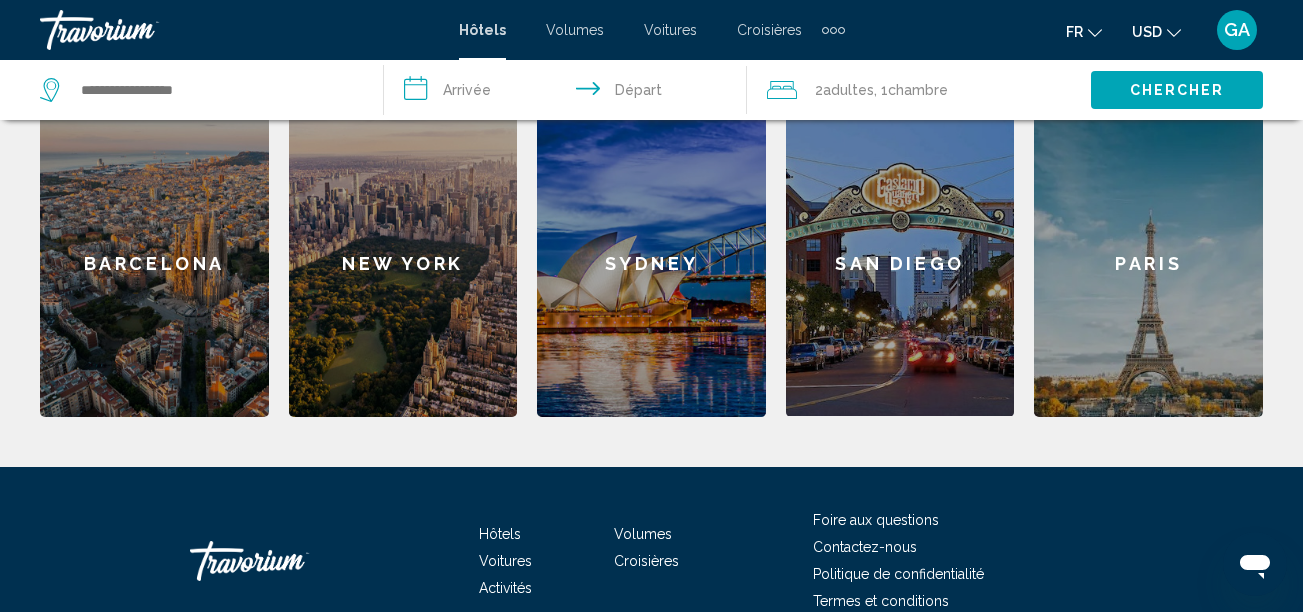 click on "New York" at bounding box center [403, 263] 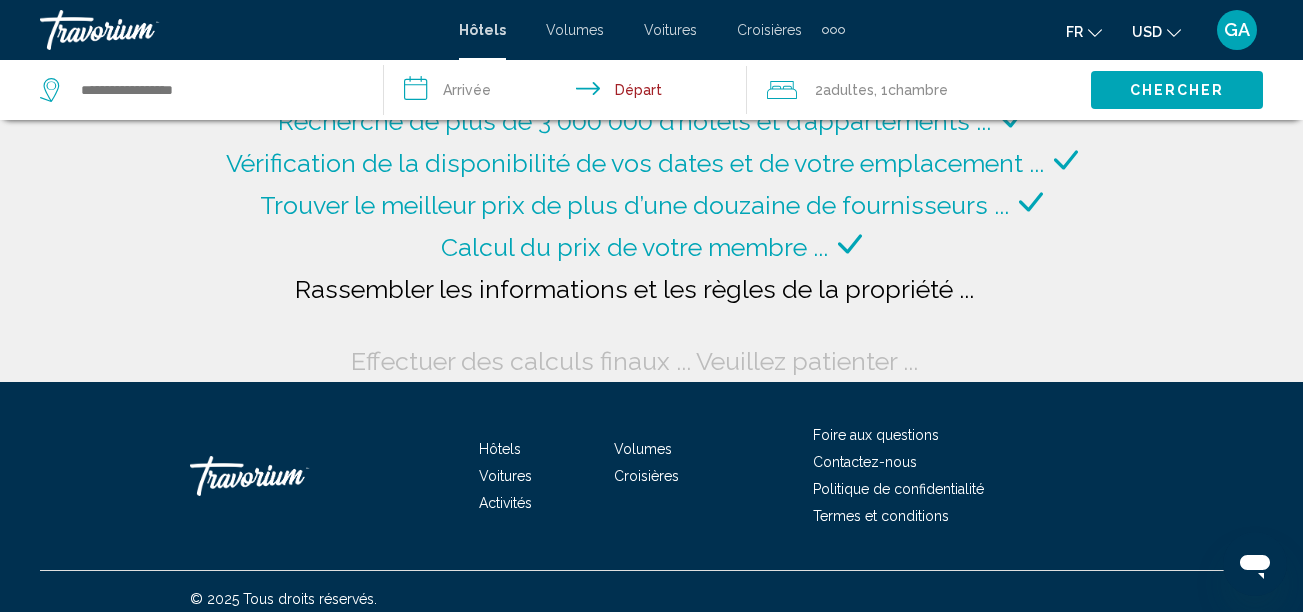 scroll, scrollTop: 45, scrollLeft: 0, axis: vertical 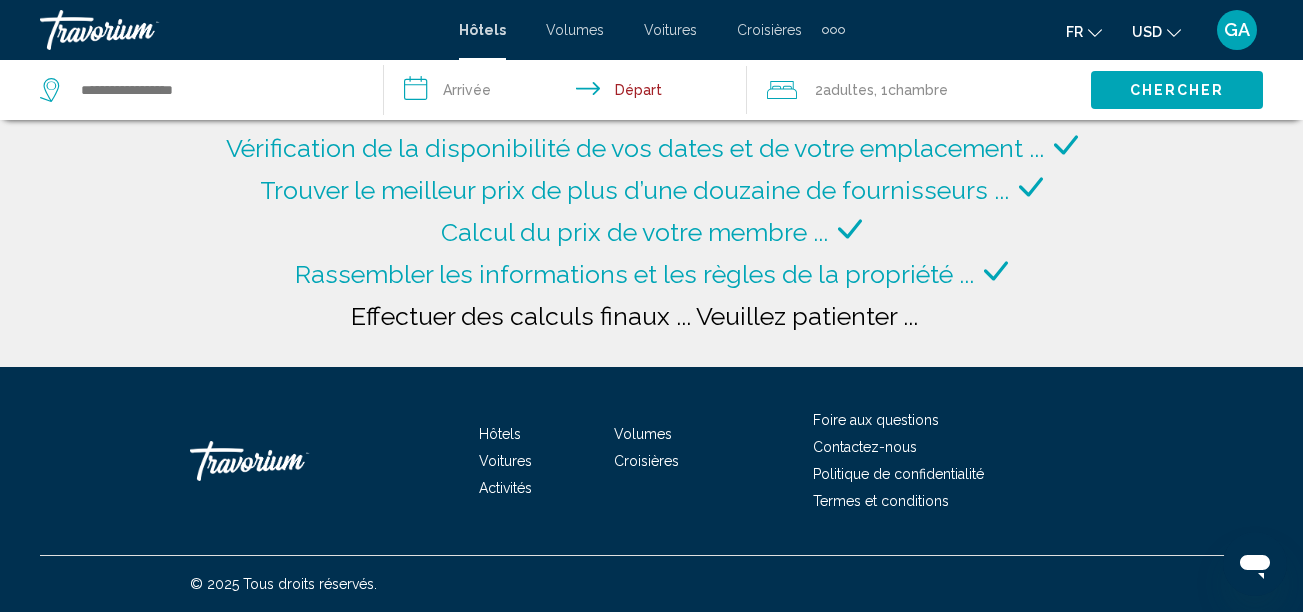 type on "**********" 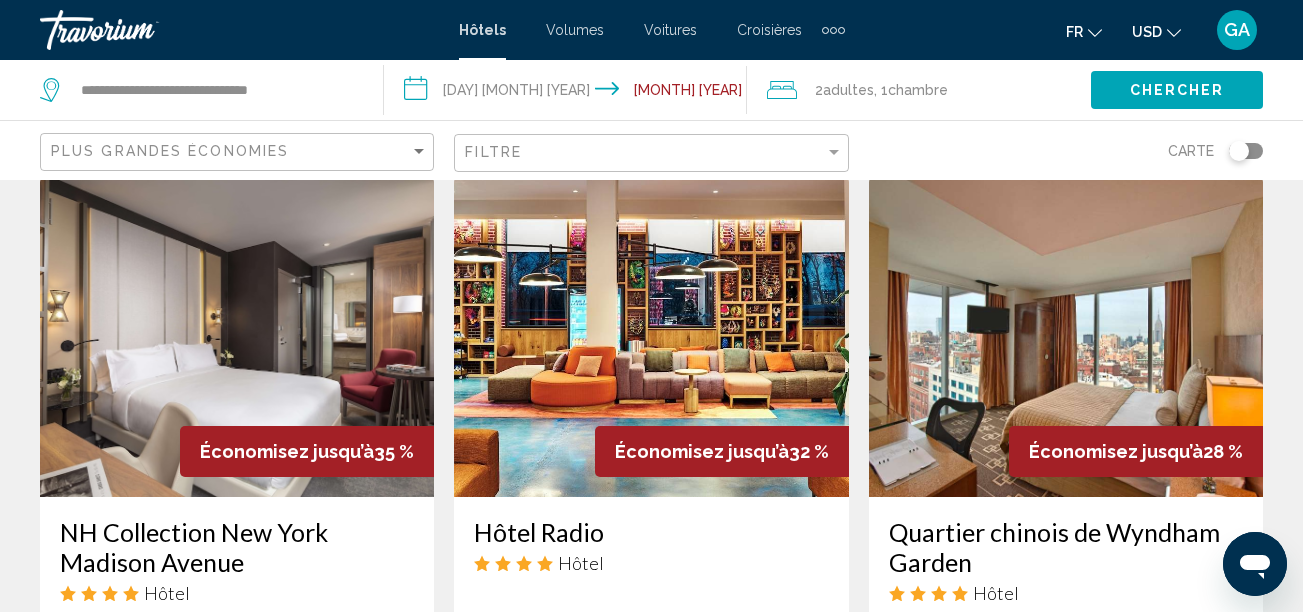 scroll, scrollTop: 0, scrollLeft: 0, axis: both 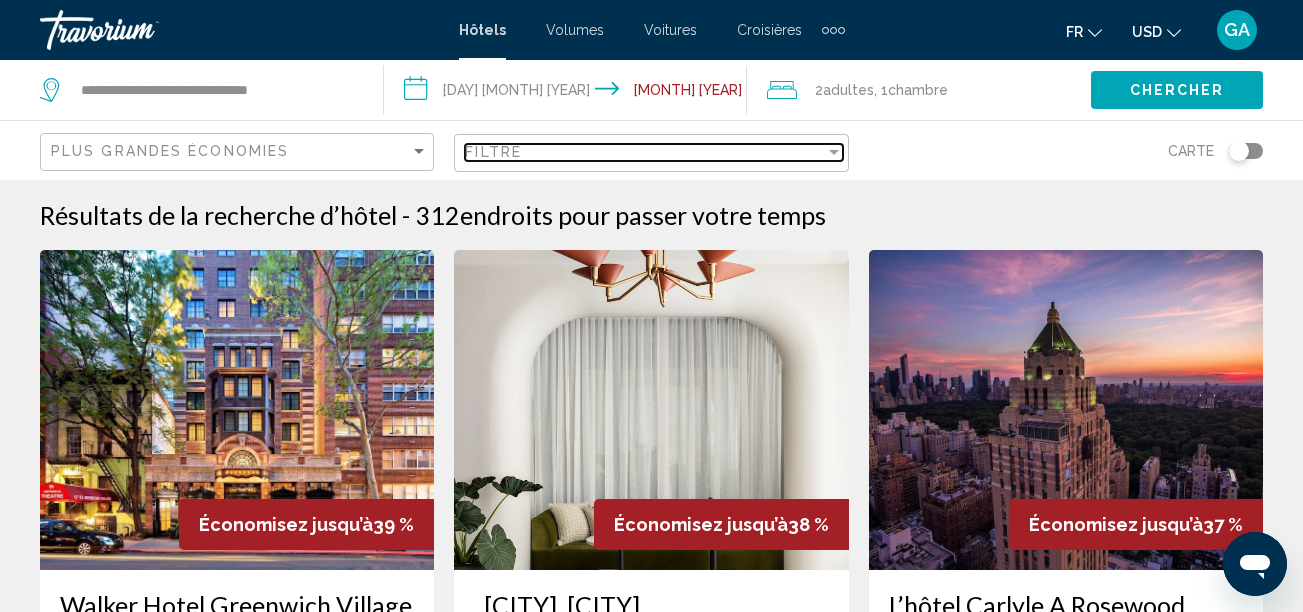 click on "Filtre" at bounding box center [644, 152] 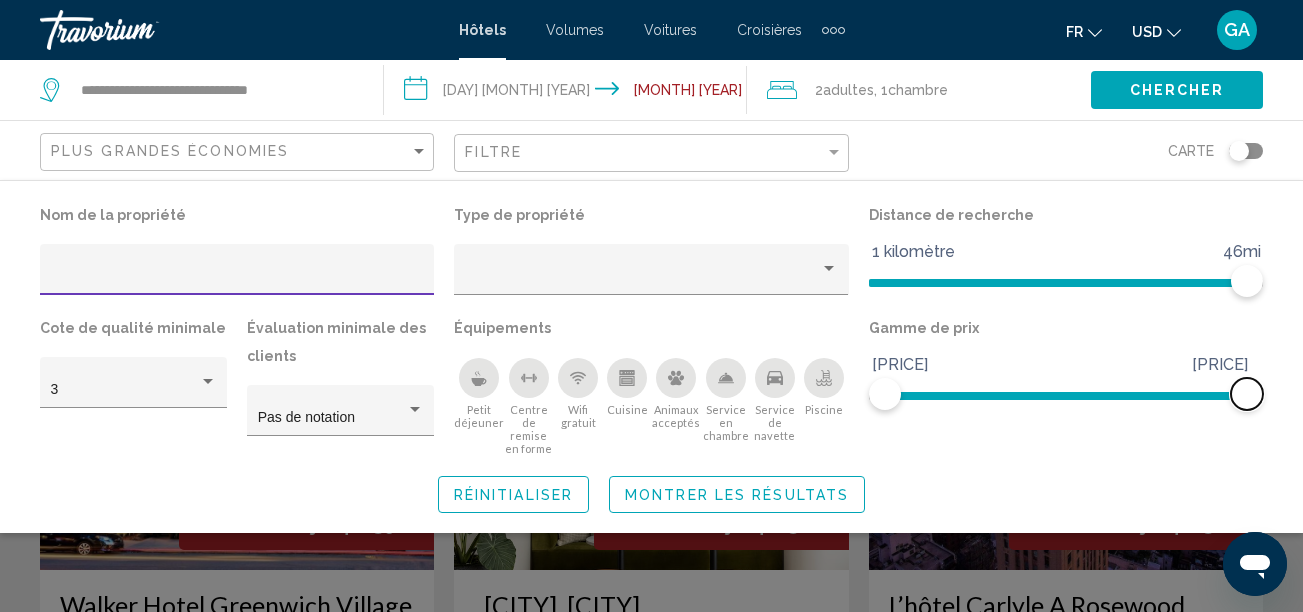 click on "[PRICE] [PRICE] [PRICE] [PRICE]" 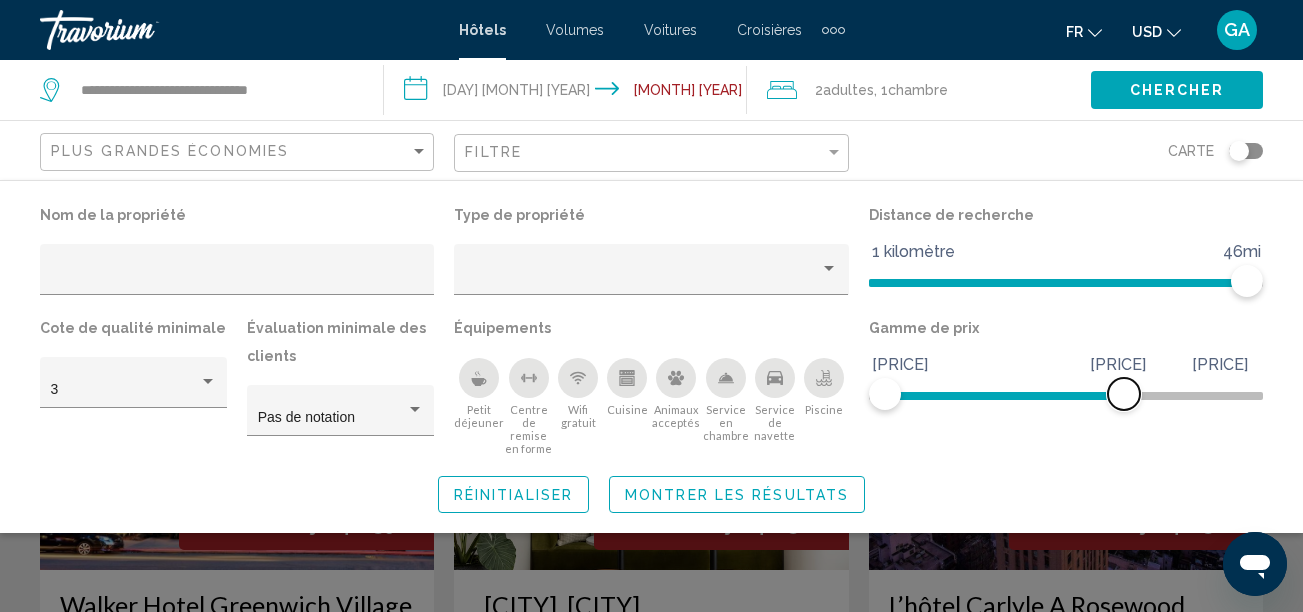 click 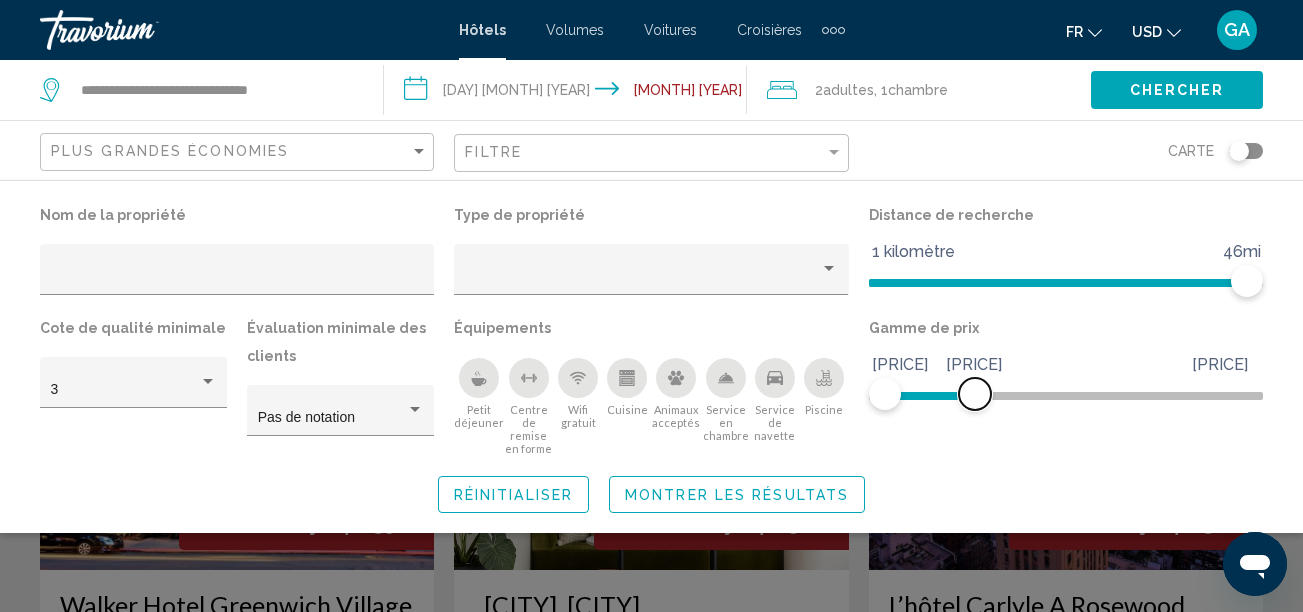 click on "[PRICE] [PRICE] [PRICE] [PRICE]" 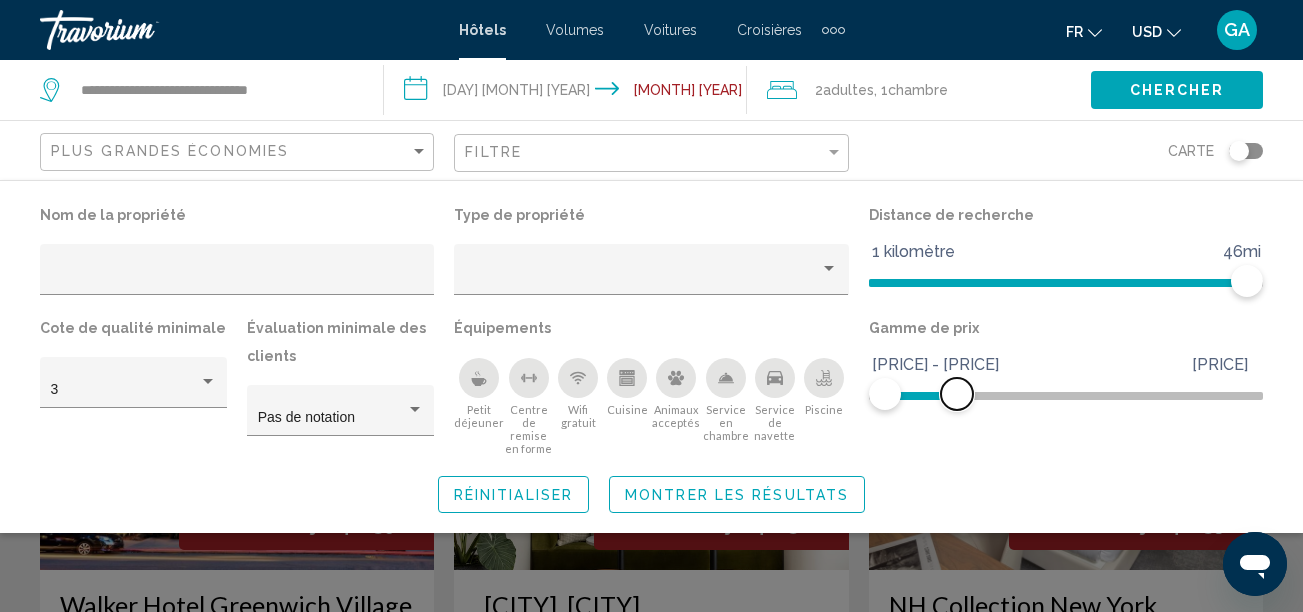 click on "[PRICE] [PRICE] [PRICE] [PRICE] [PRICE] - [PRICE]" 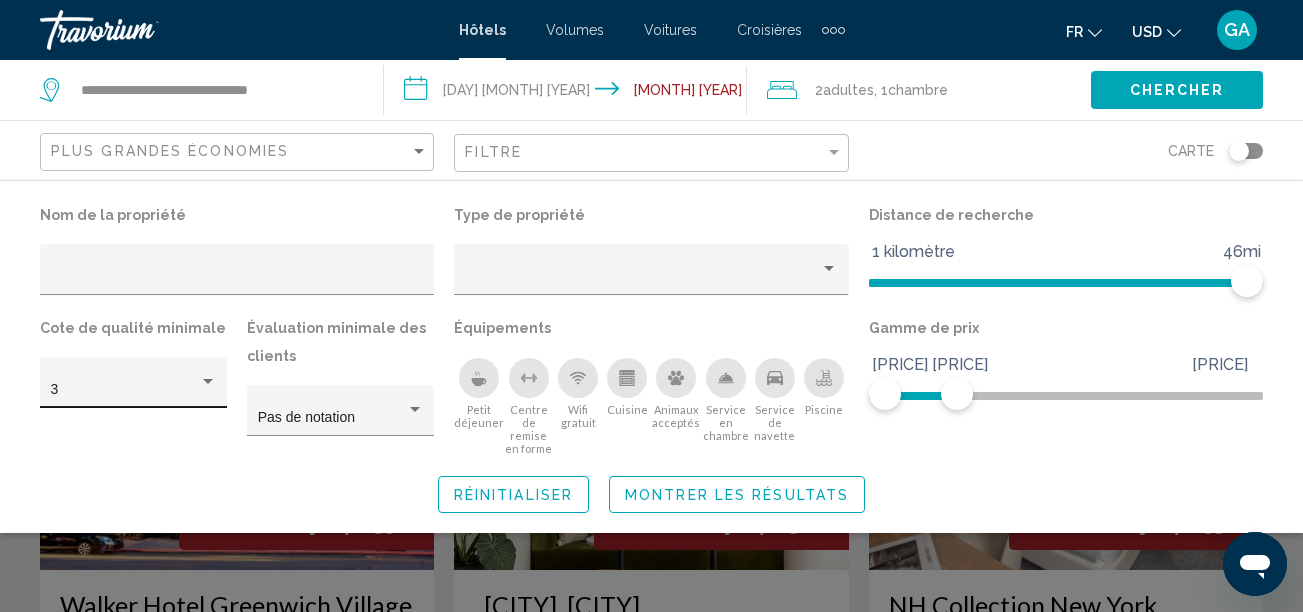 click at bounding box center [208, 382] 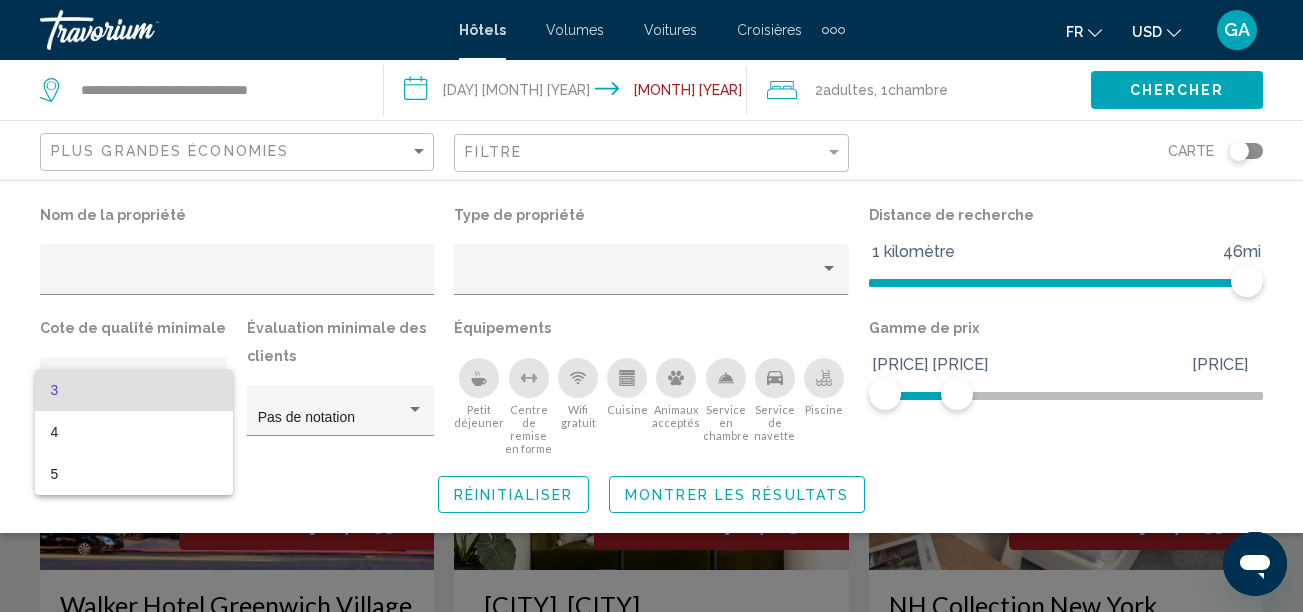 click at bounding box center [651, 306] 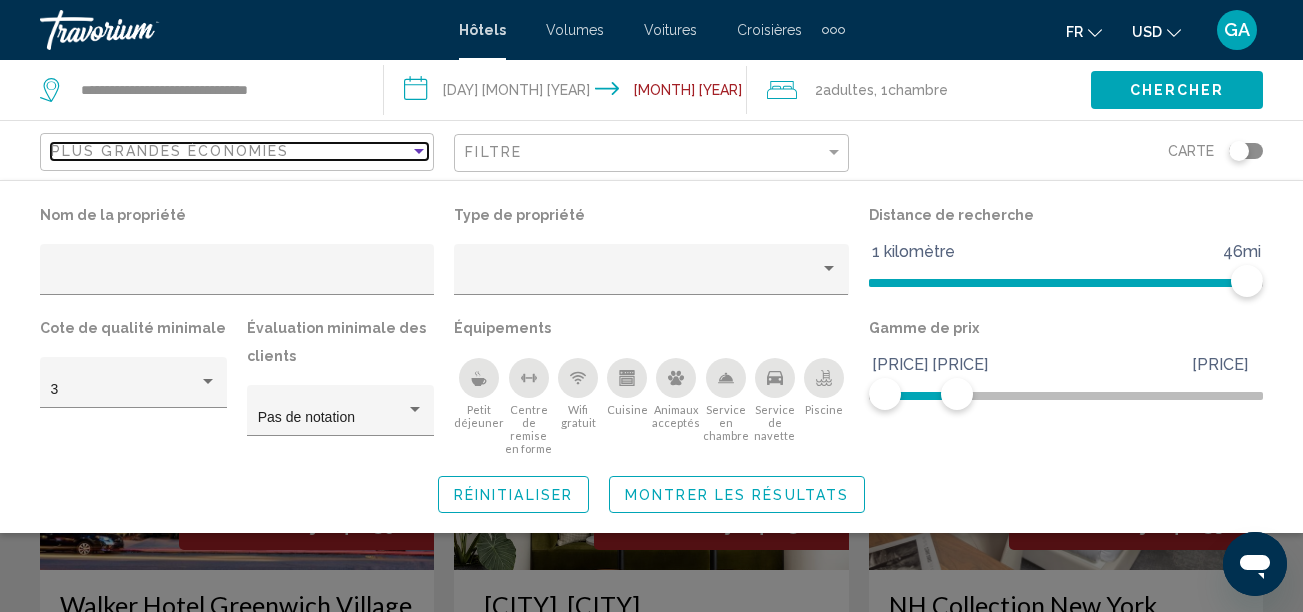 click at bounding box center [419, 151] 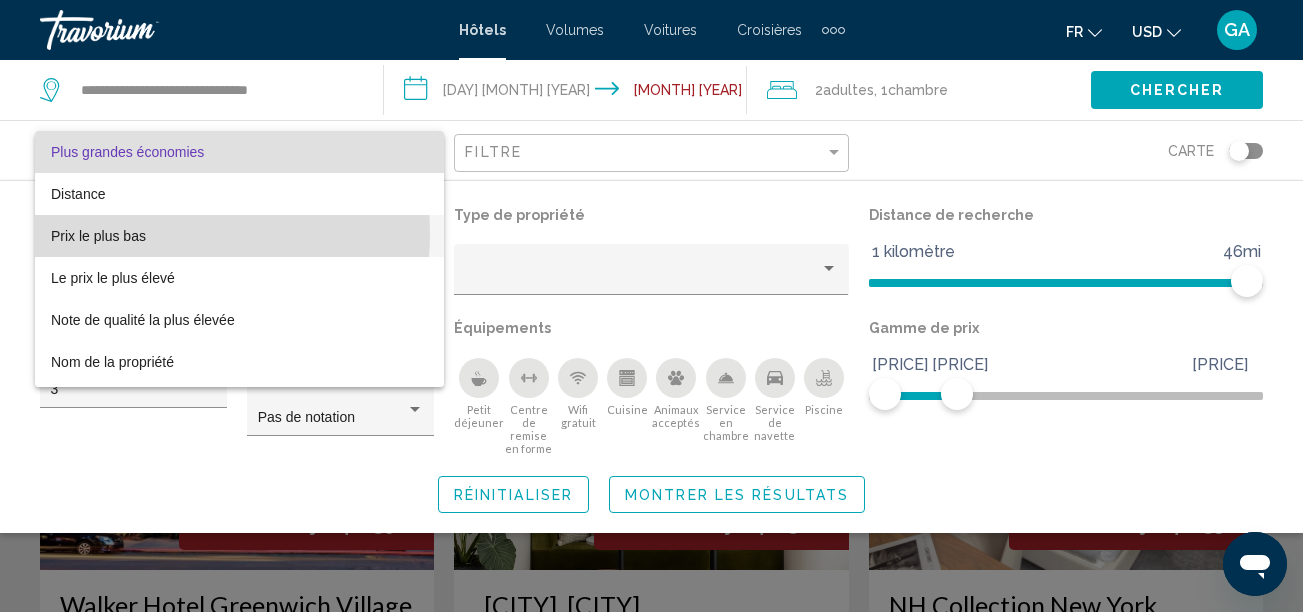 click on "Prix le plus bas" at bounding box center (98, 236) 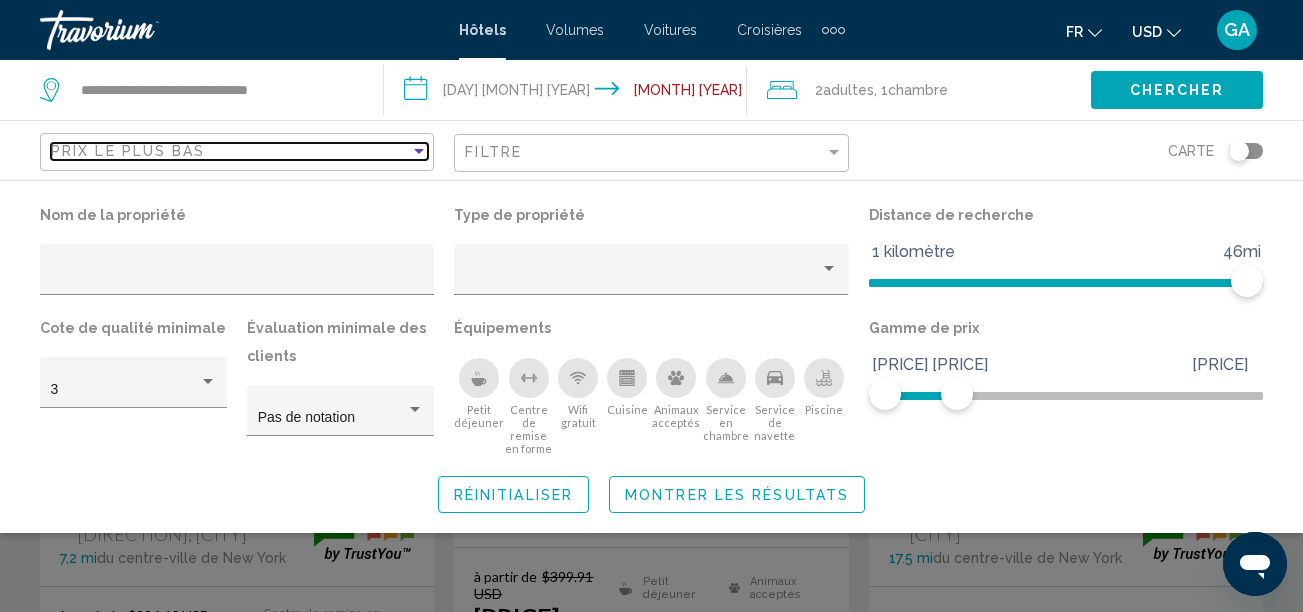 scroll, scrollTop: 200, scrollLeft: 0, axis: vertical 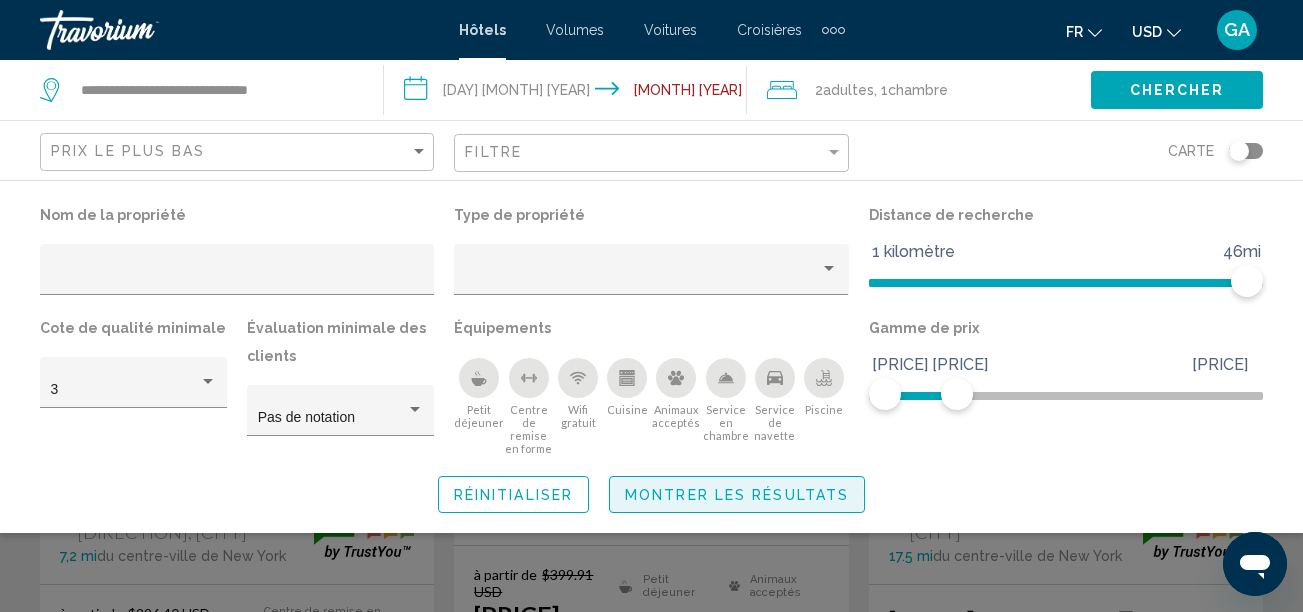 click on "Montrer les résultats" 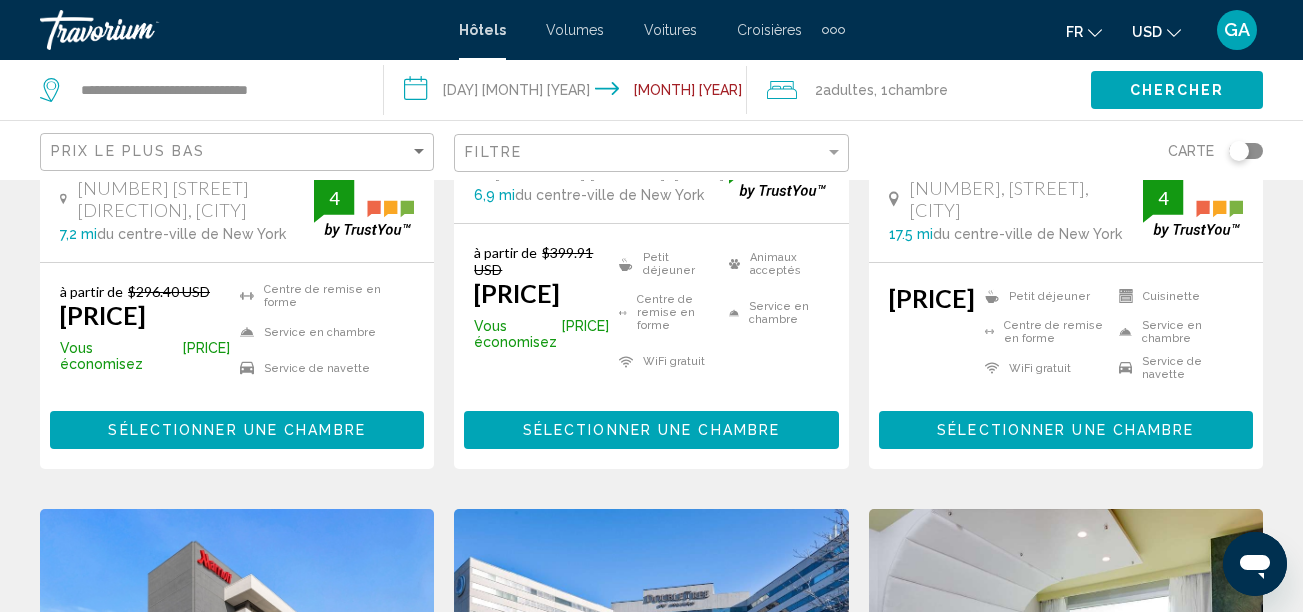 scroll, scrollTop: 0, scrollLeft: 0, axis: both 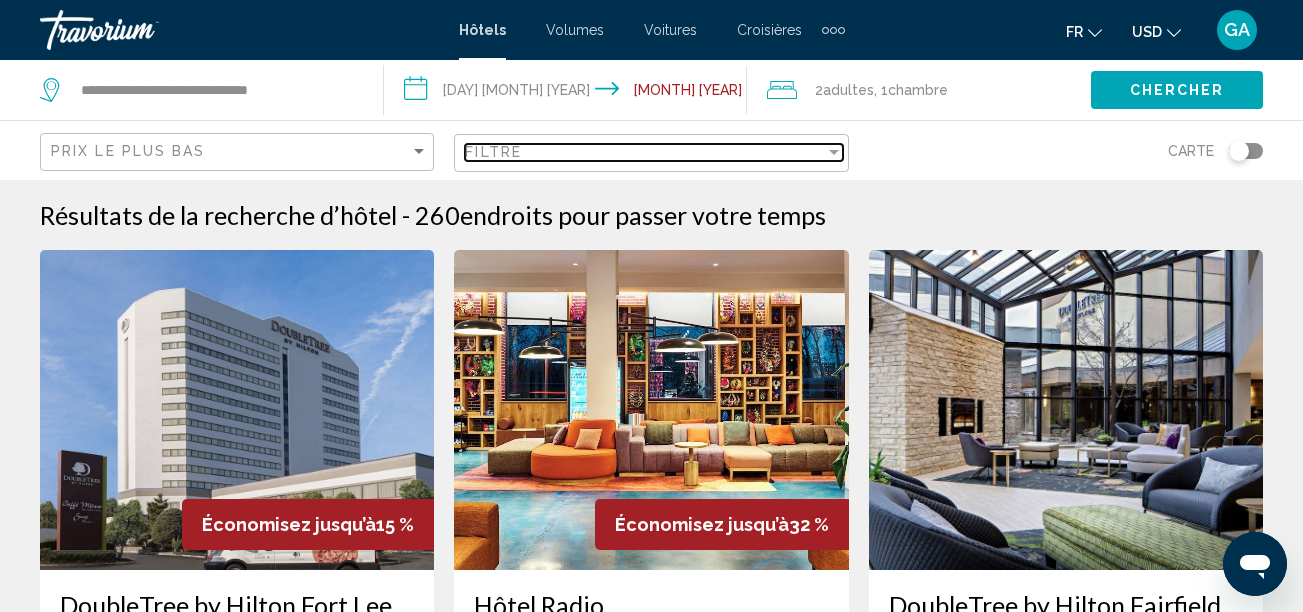 click on "Filtre" at bounding box center (644, 152) 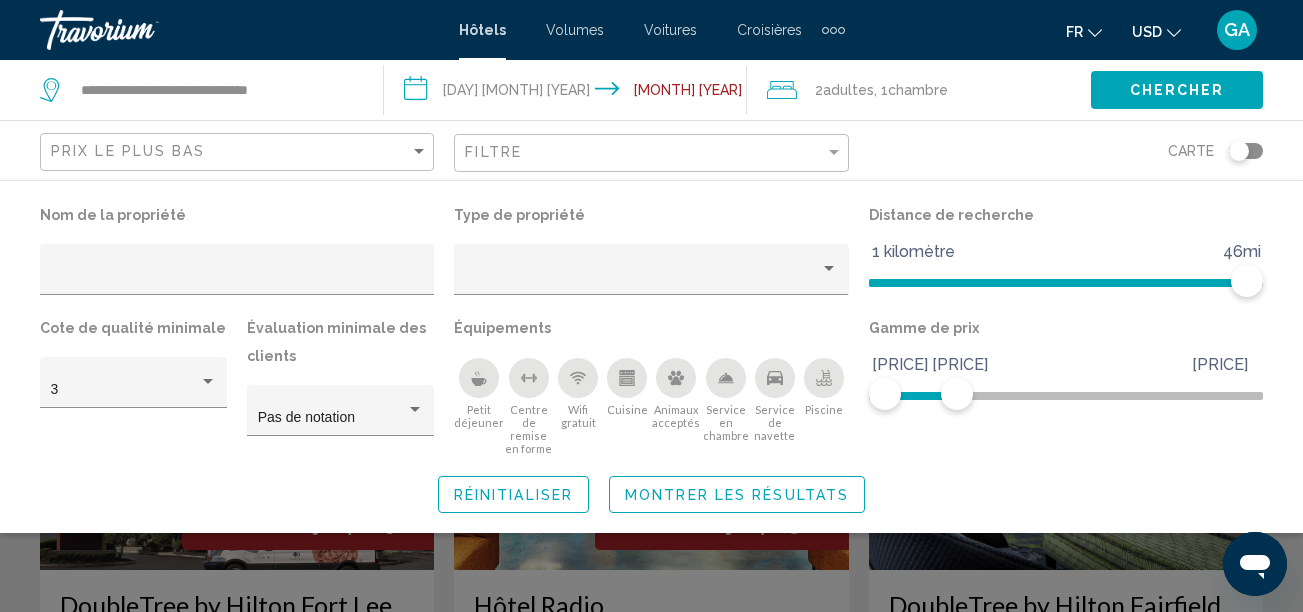 click on "Hôtels" at bounding box center [482, 30] 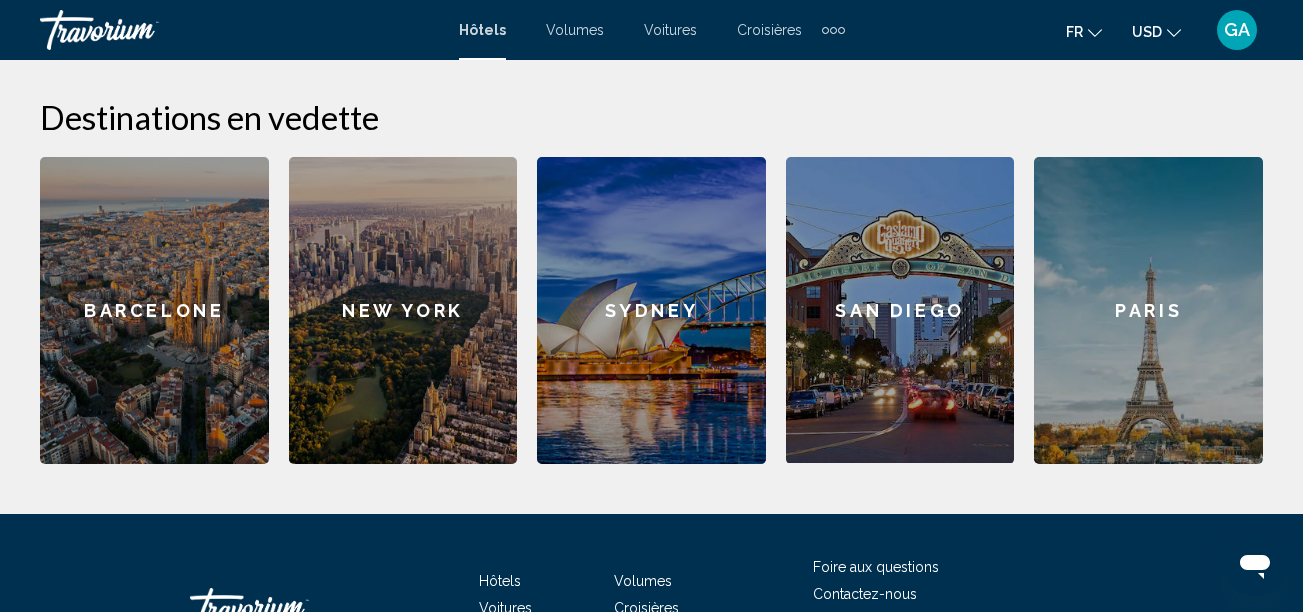 scroll, scrollTop: 441, scrollLeft: 0, axis: vertical 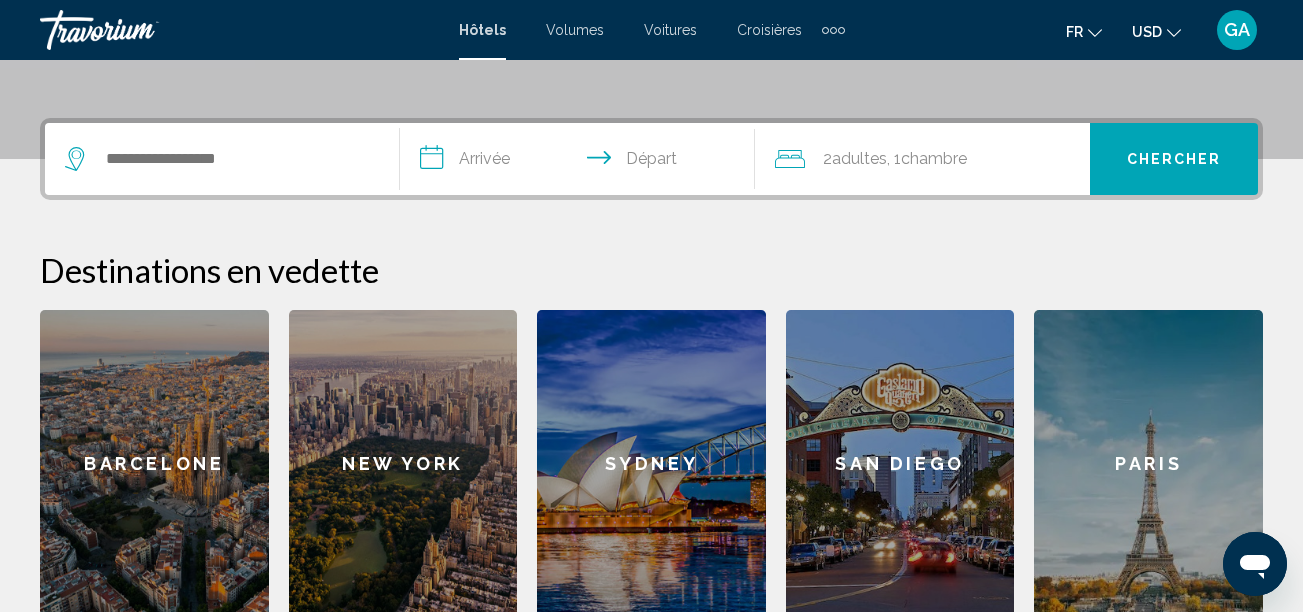 click on "Barcelone" at bounding box center (154, 463) 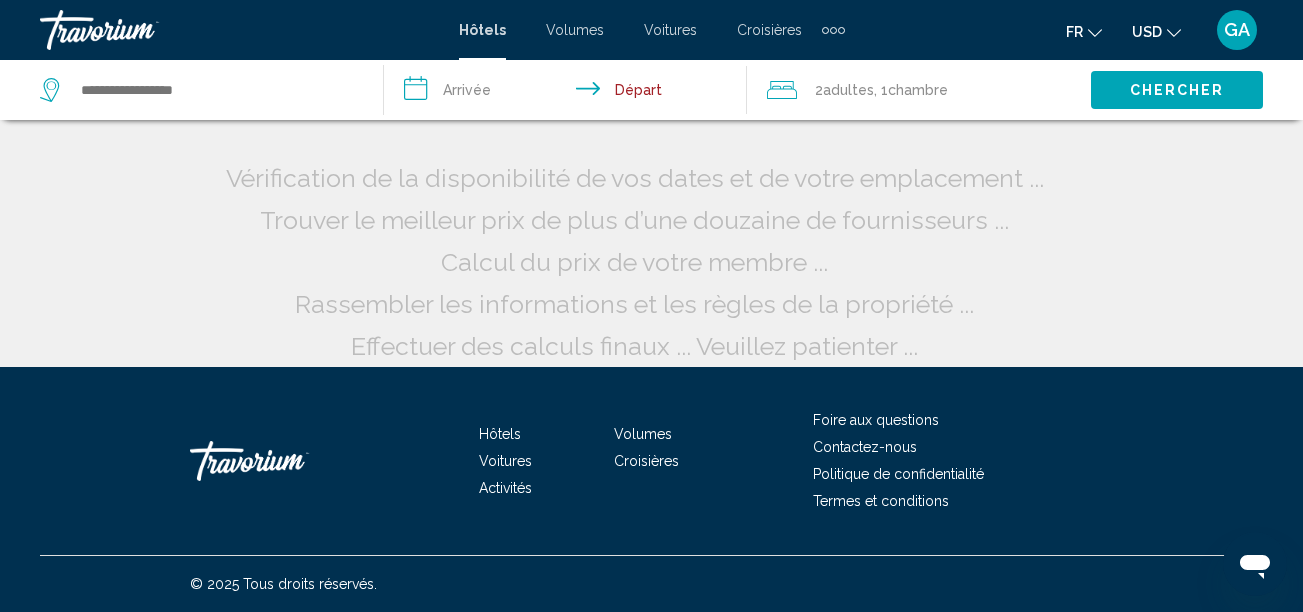 scroll, scrollTop: 0, scrollLeft: 0, axis: both 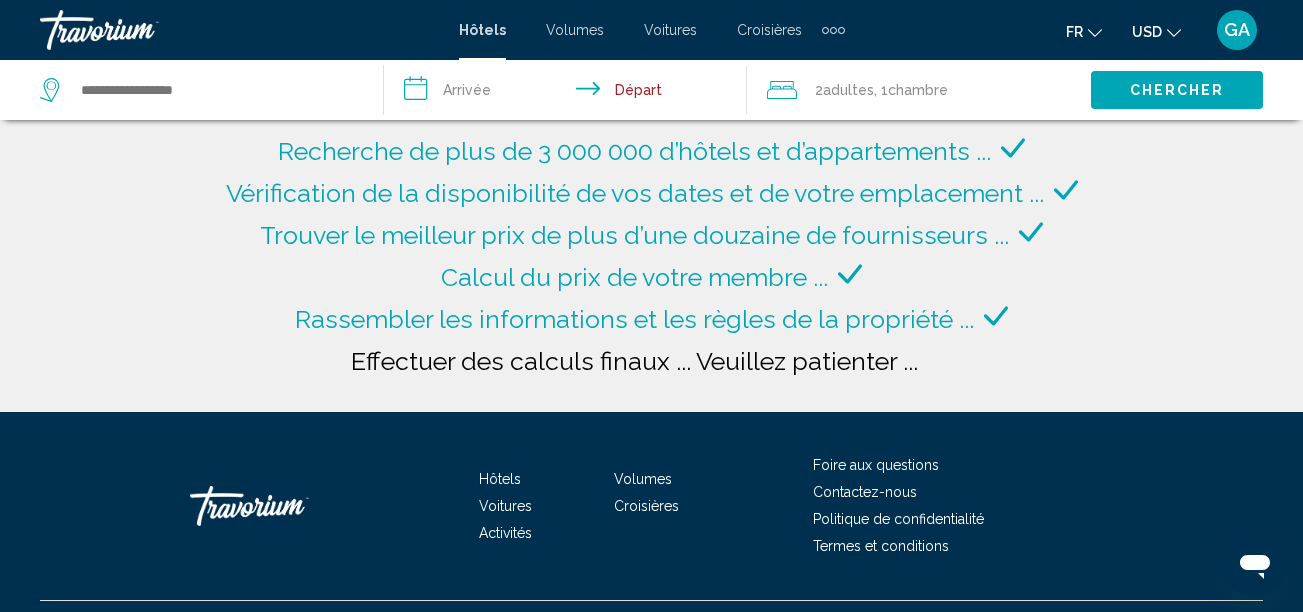 type on "**********" 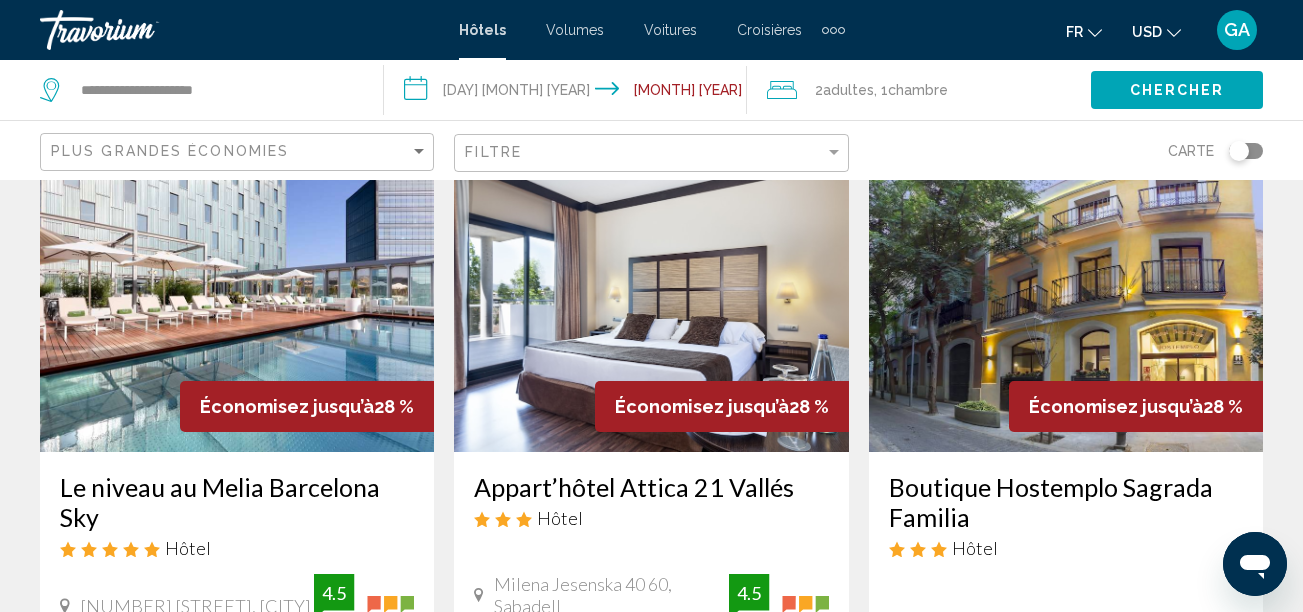 scroll, scrollTop: 0, scrollLeft: 0, axis: both 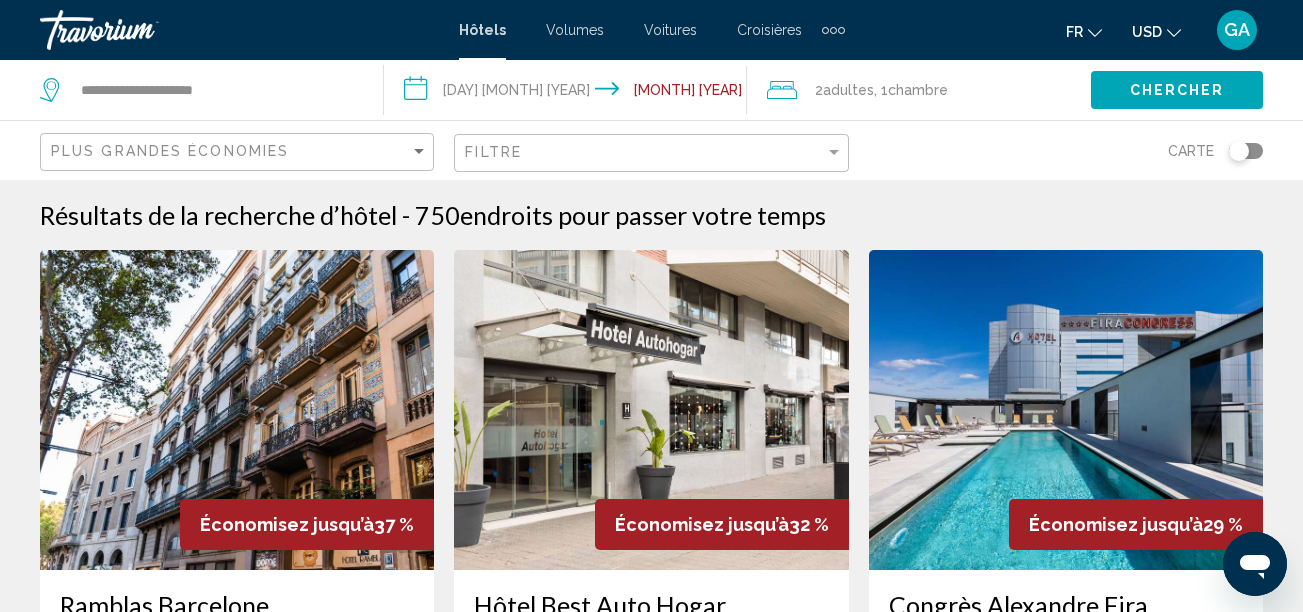 click 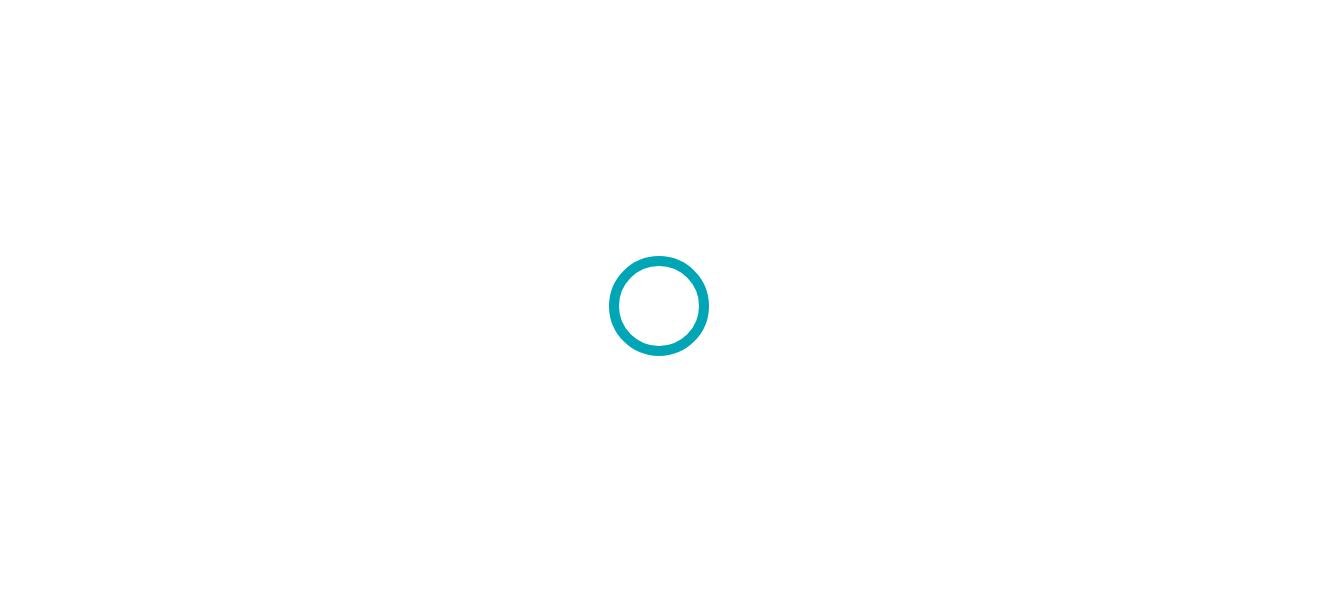 scroll, scrollTop: 0, scrollLeft: 0, axis: both 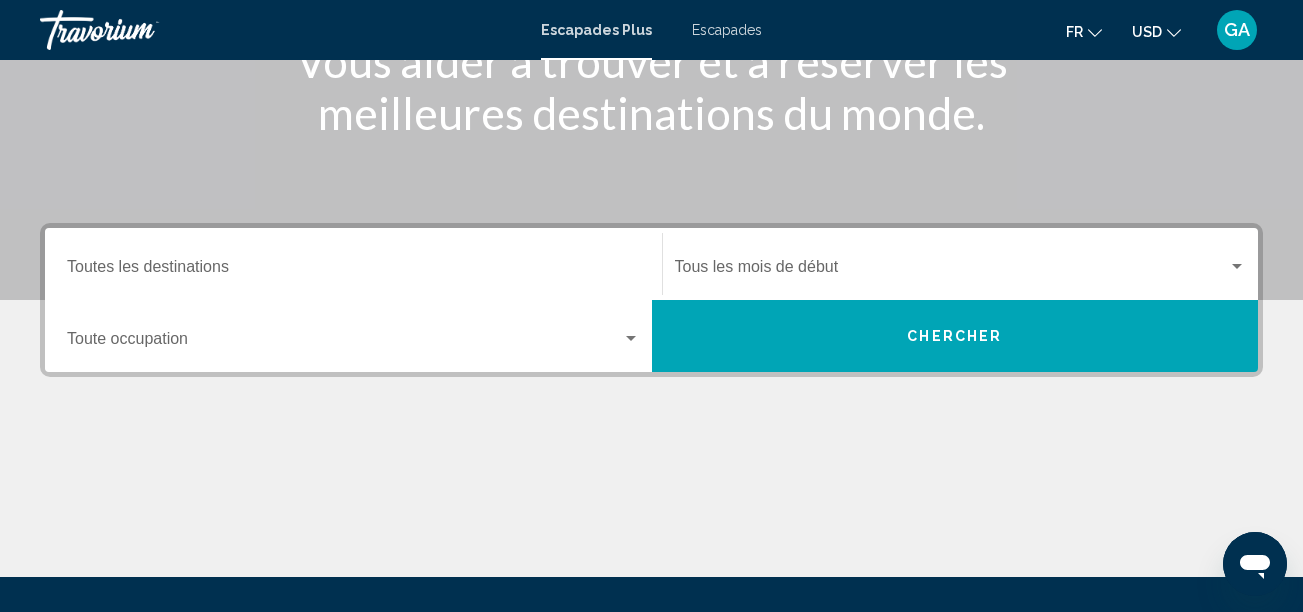 click at bounding box center [631, 339] 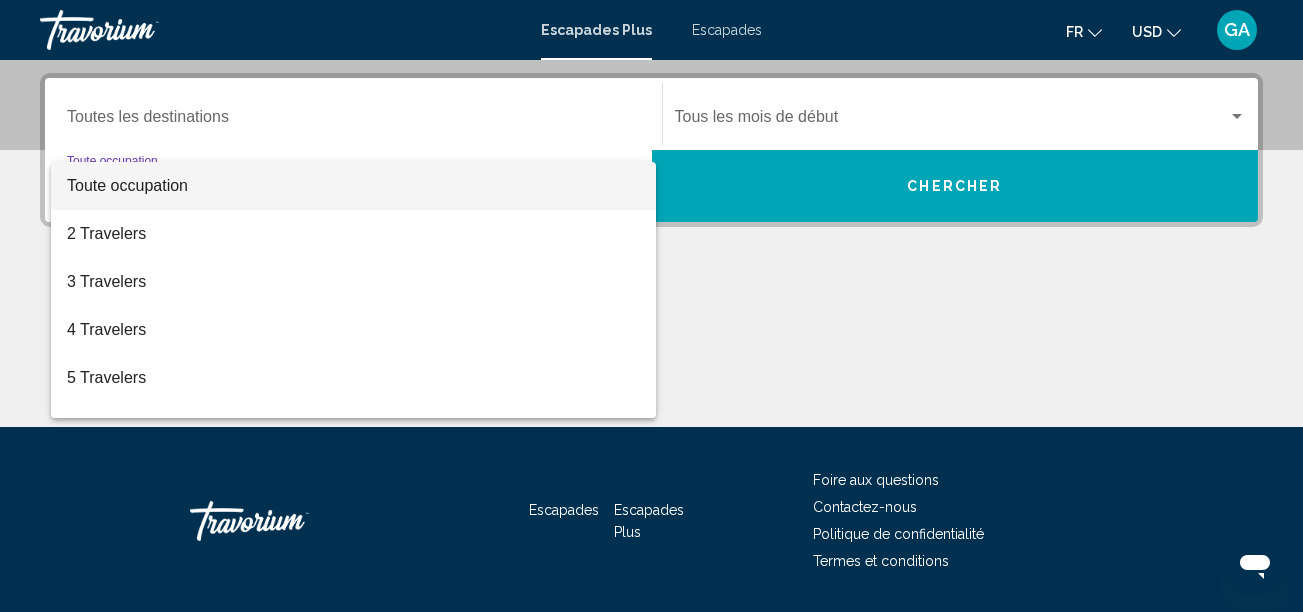 scroll, scrollTop: 458, scrollLeft: 0, axis: vertical 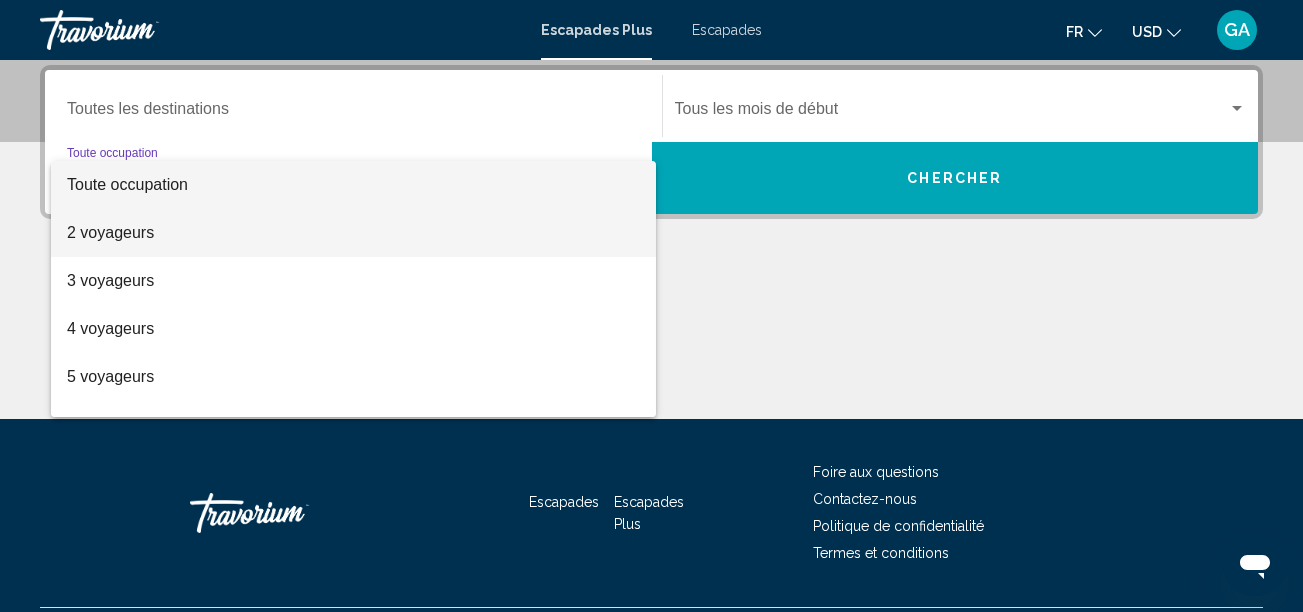 click on "2 voyageurs" at bounding box center (110, 232) 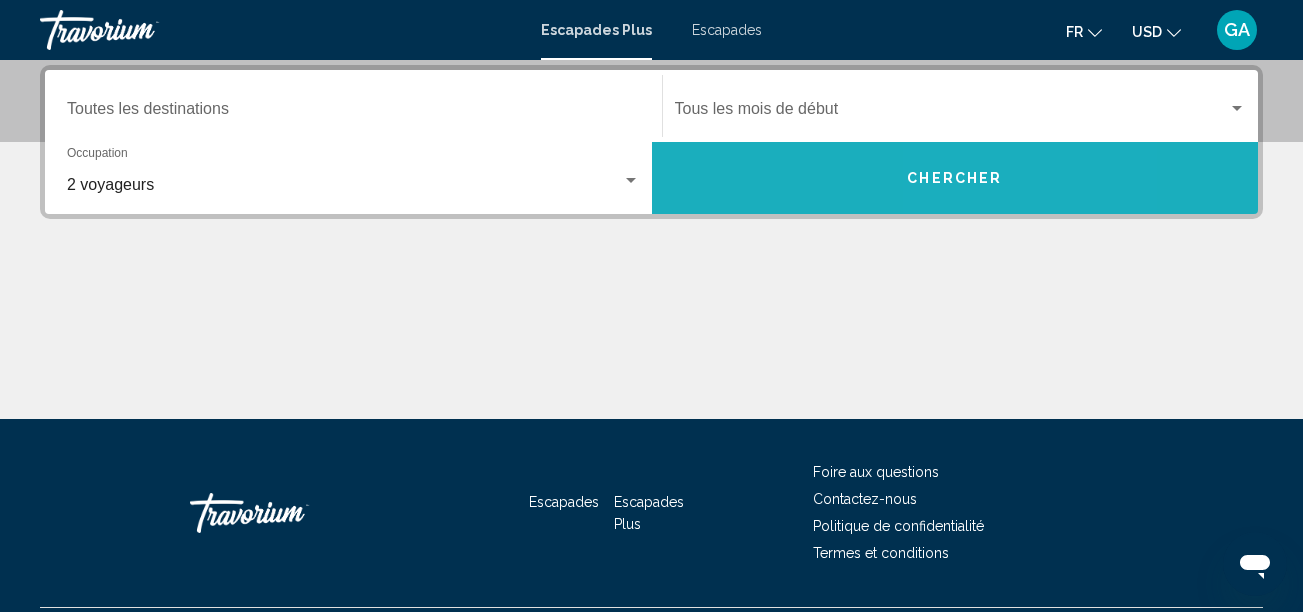 click on "Chercher" at bounding box center [954, 177] 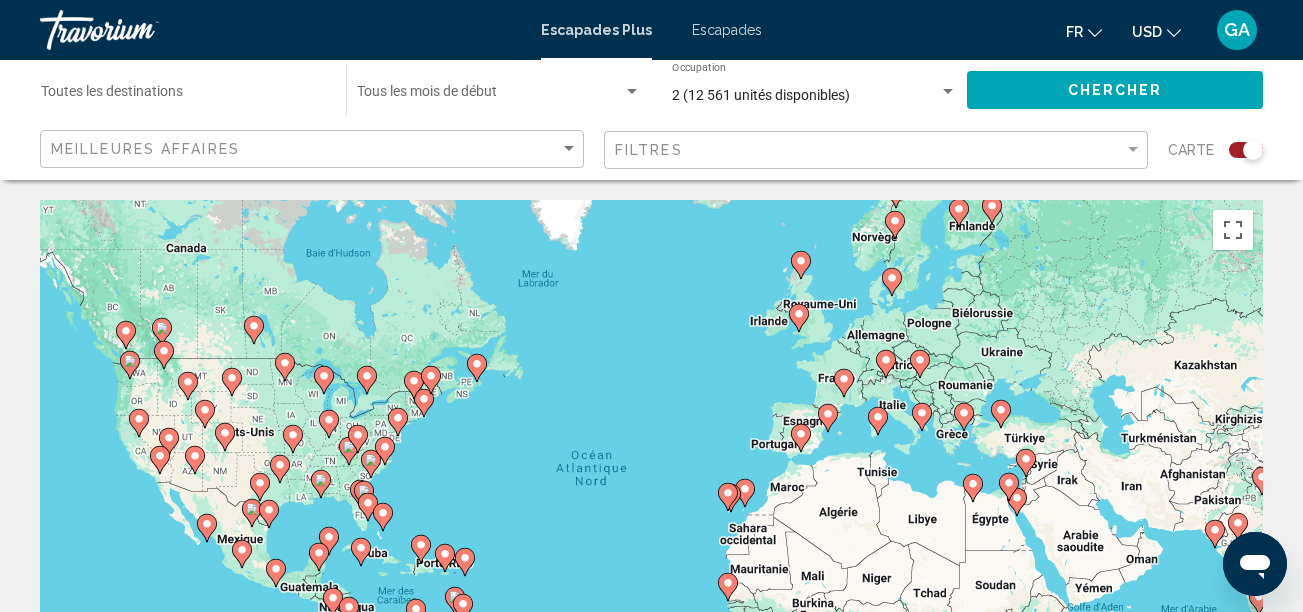click 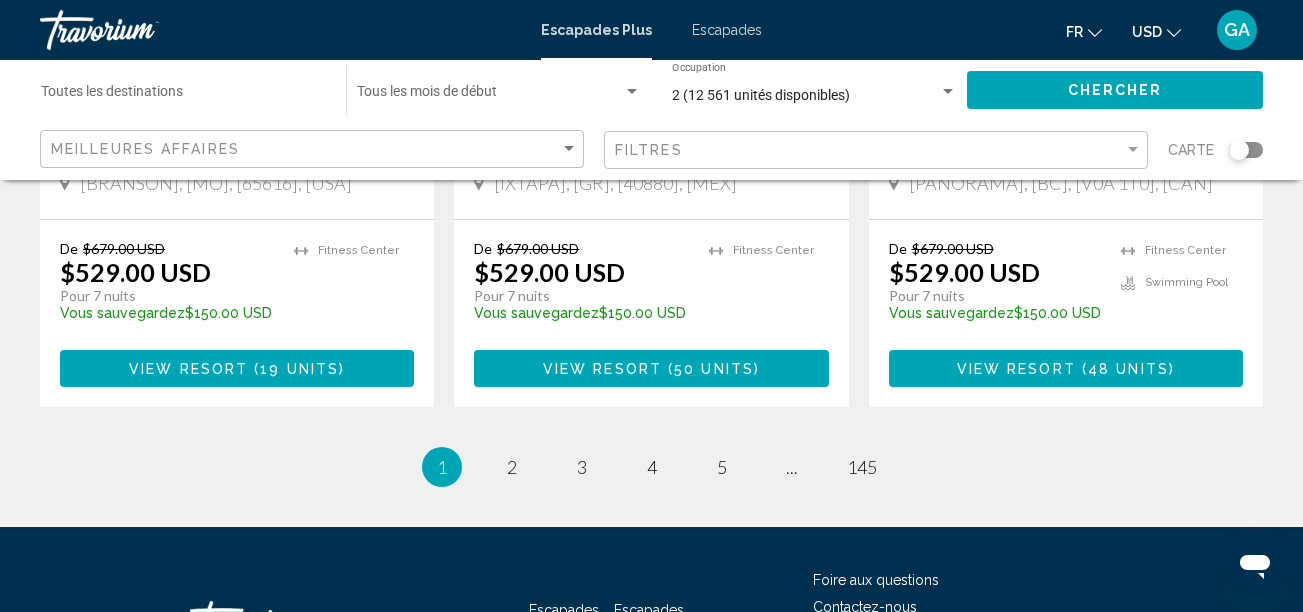 scroll, scrollTop: 2700, scrollLeft: 0, axis: vertical 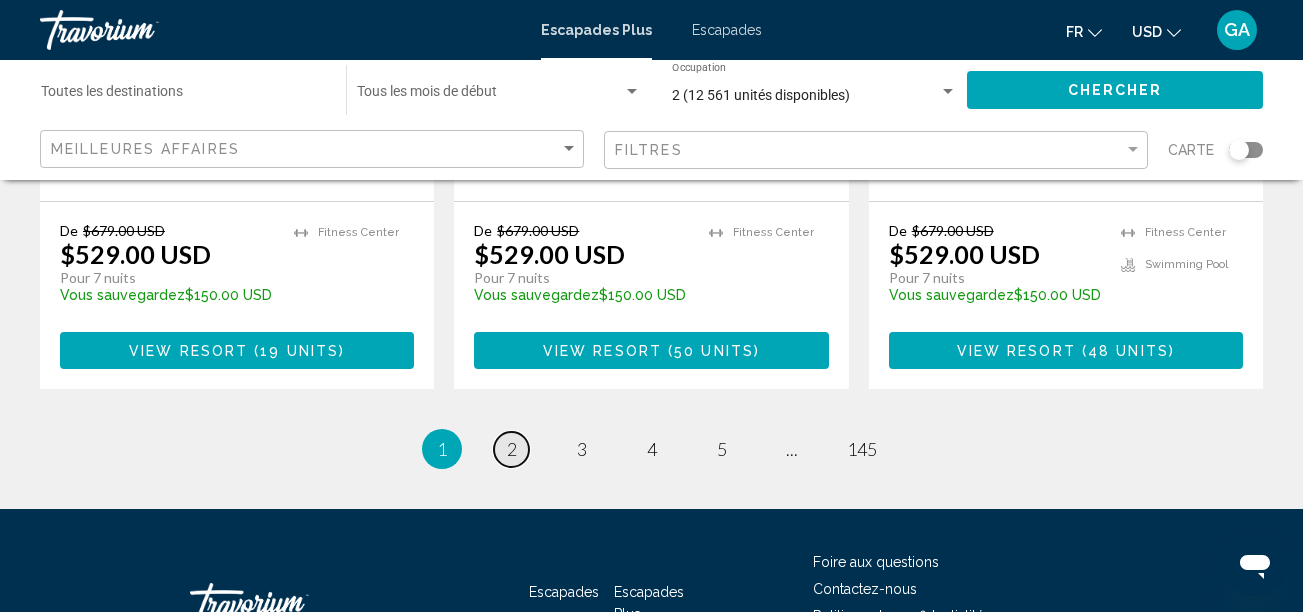 click on "page  2" at bounding box center [511, 449] 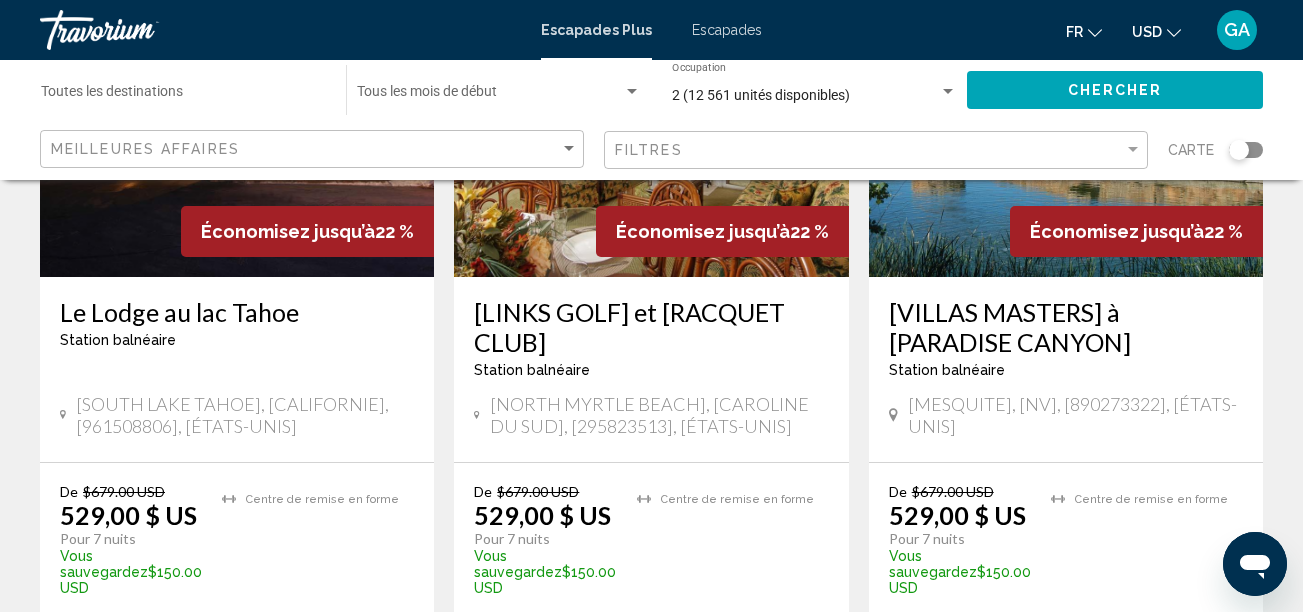 scroll, scrollTop: 100, scrollLeft: 0, axis: vertical 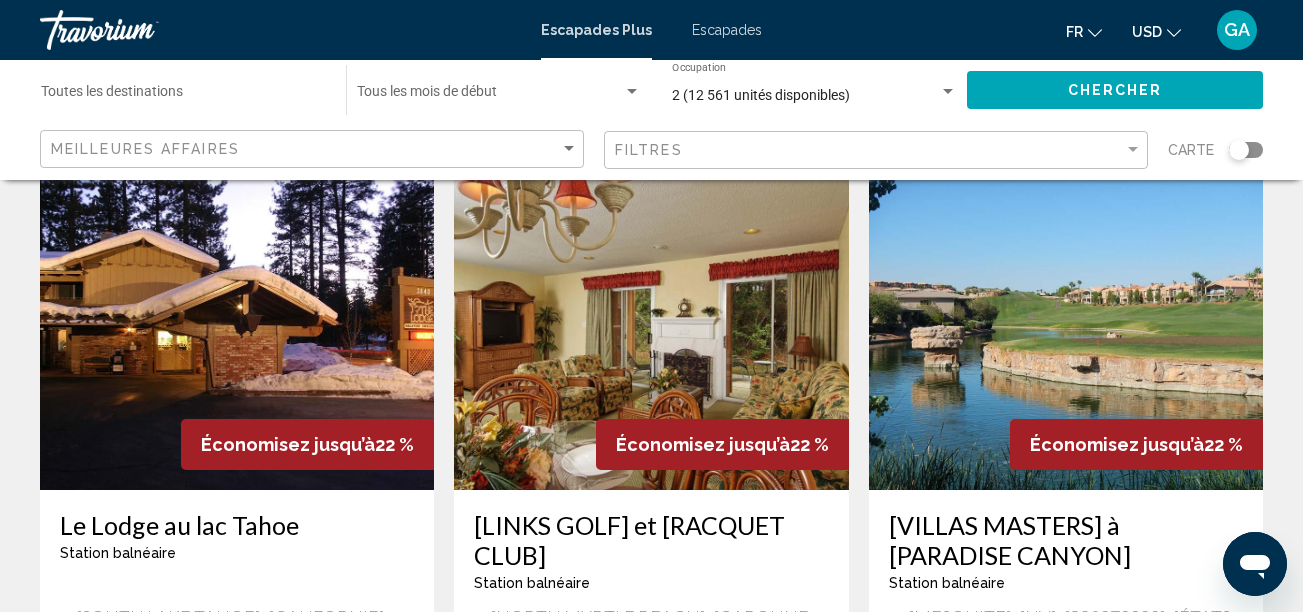 click at bounding box center (237, 330) 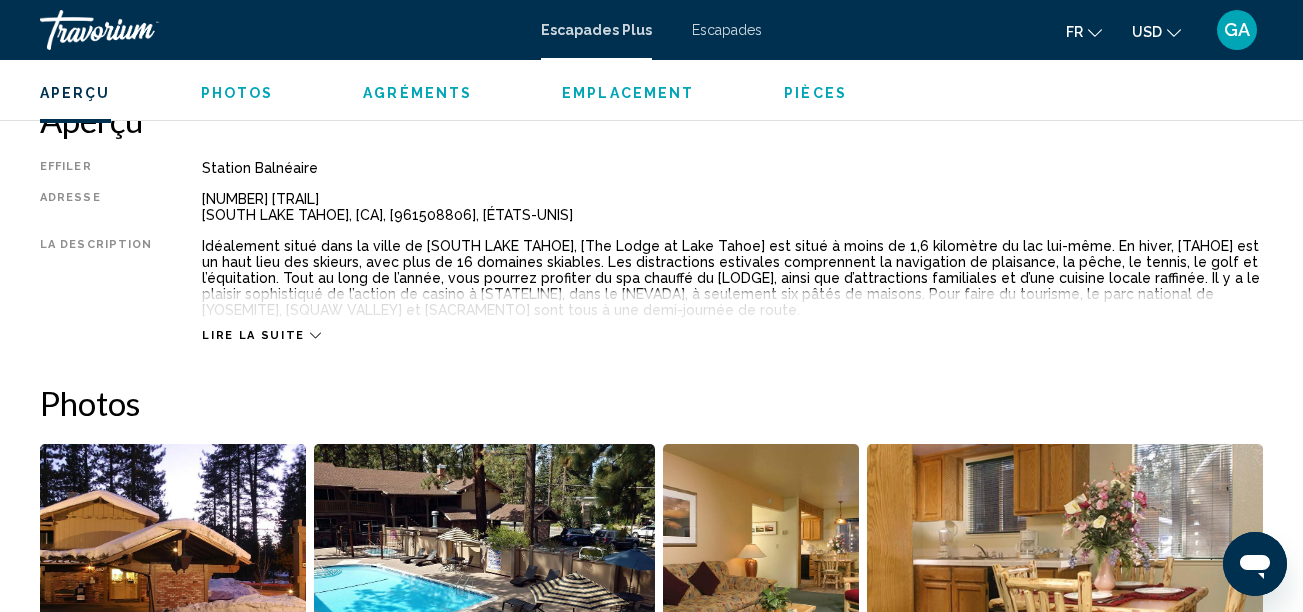 scroll, scrollTop: 1029, scrollLeft: 0, axis: vertical 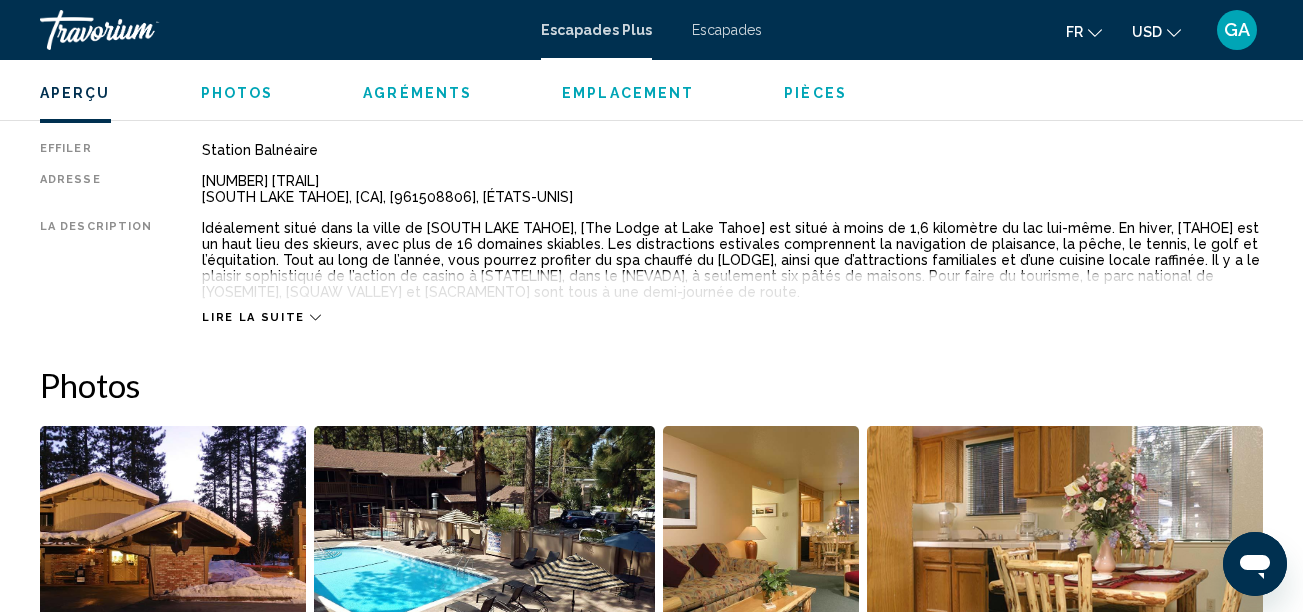 click on "Lire la suite" at bounding box center [253, 317] 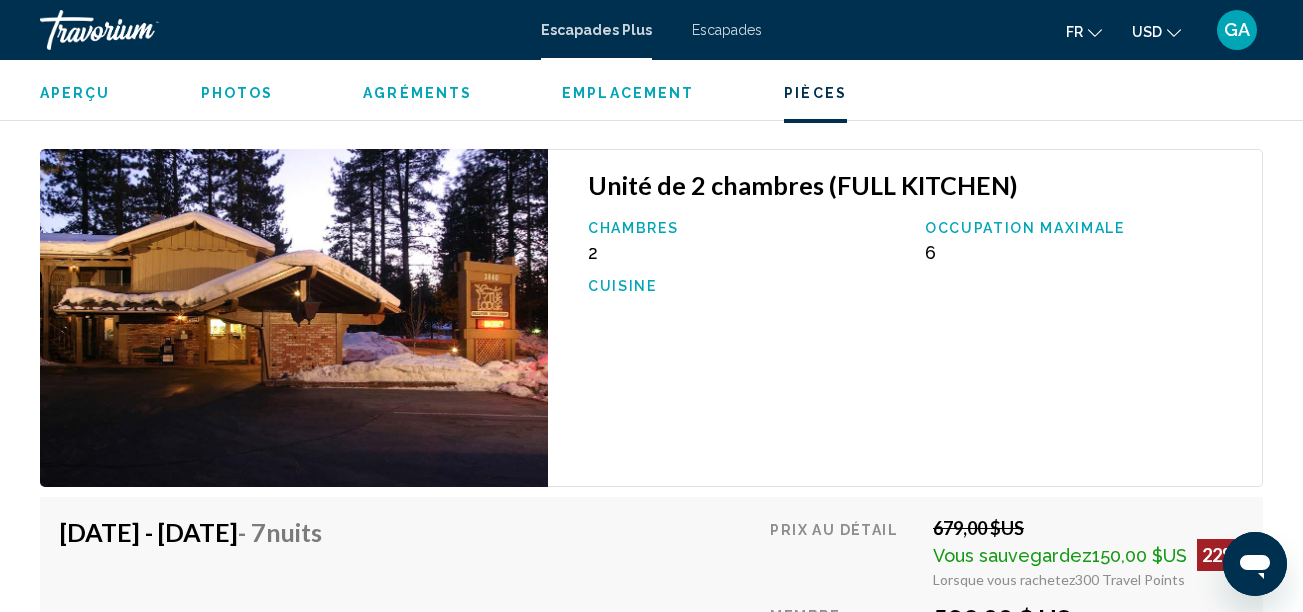 scroll, scrollTop: 4829, scrollLeft: 0, axis: vertical 